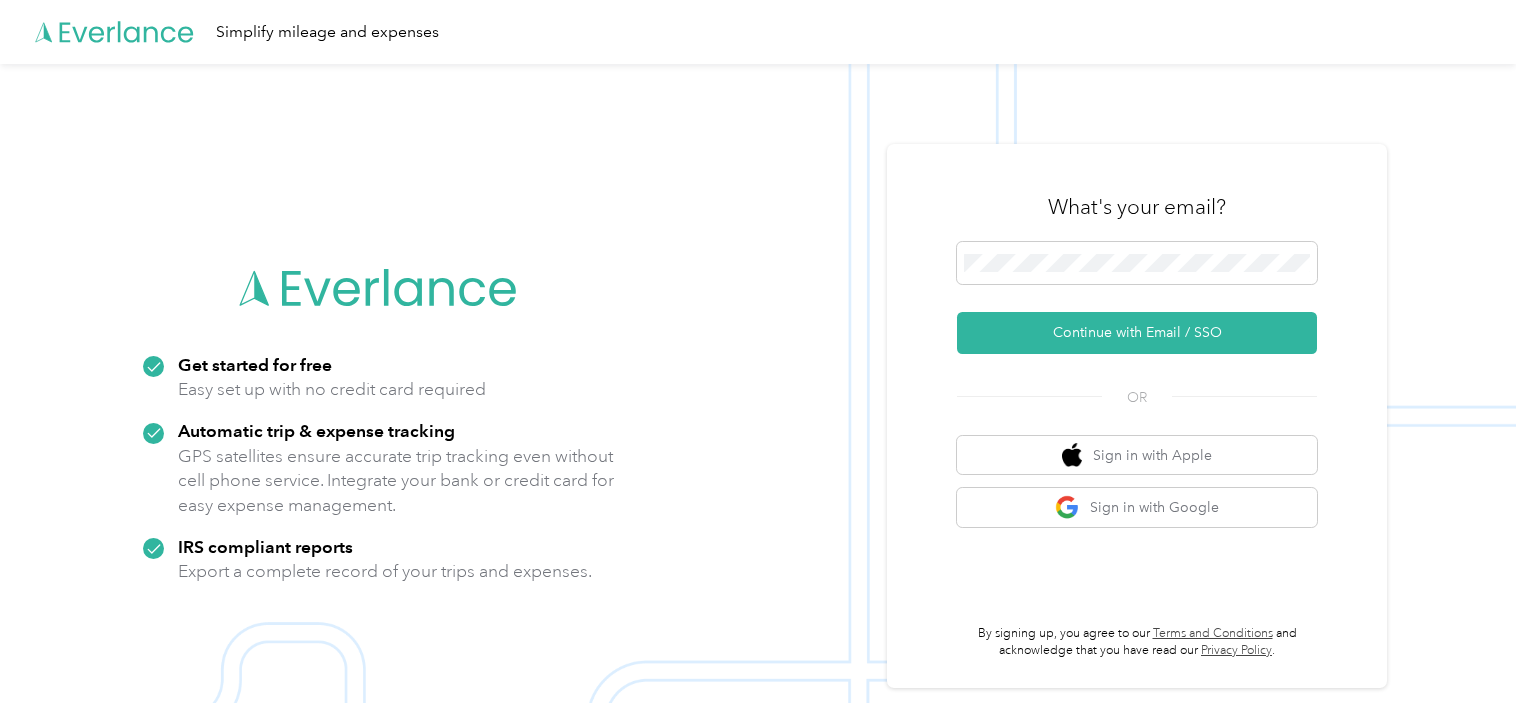 scroll, scrollTop: 0, scrollLeft: 0, axis: both 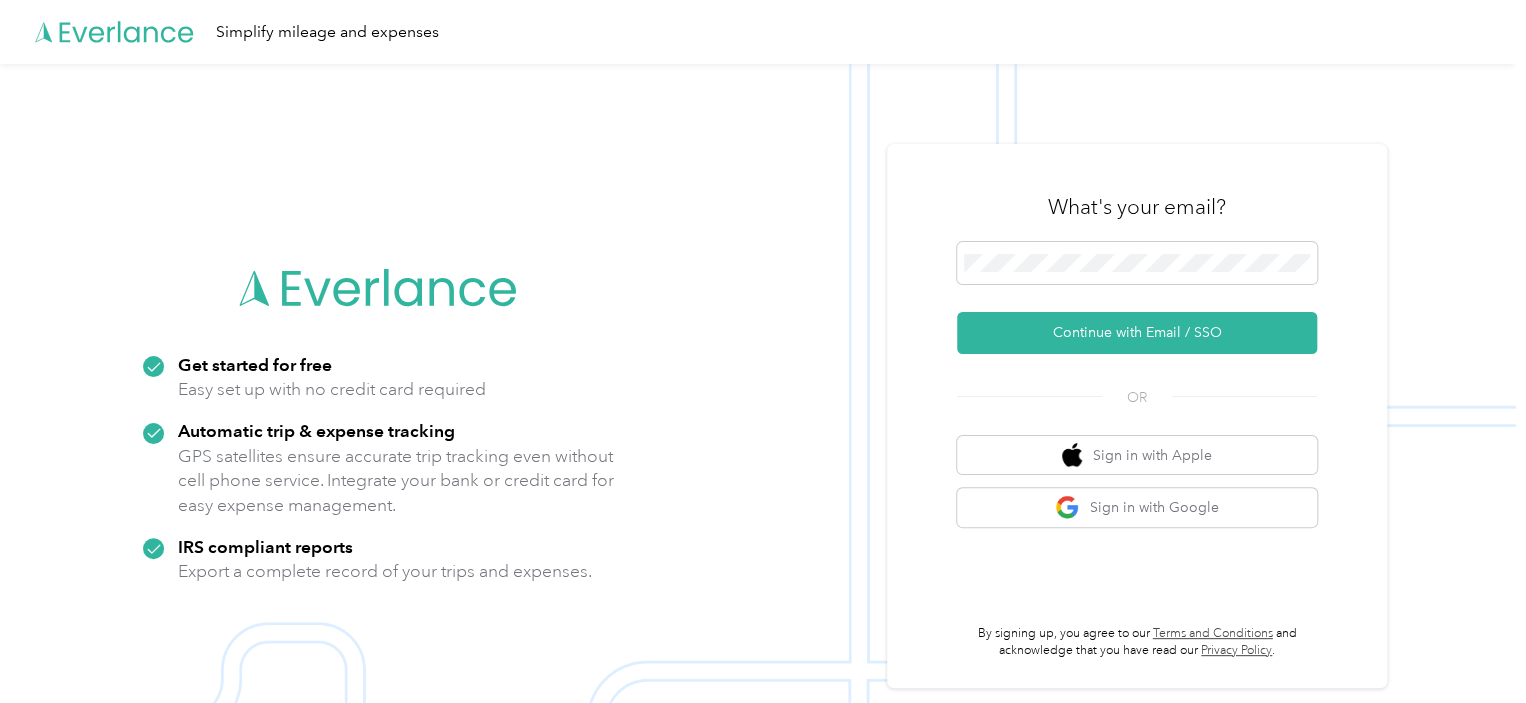 click on "Simplify mileage and expenses" at bounding box center (758, 32) 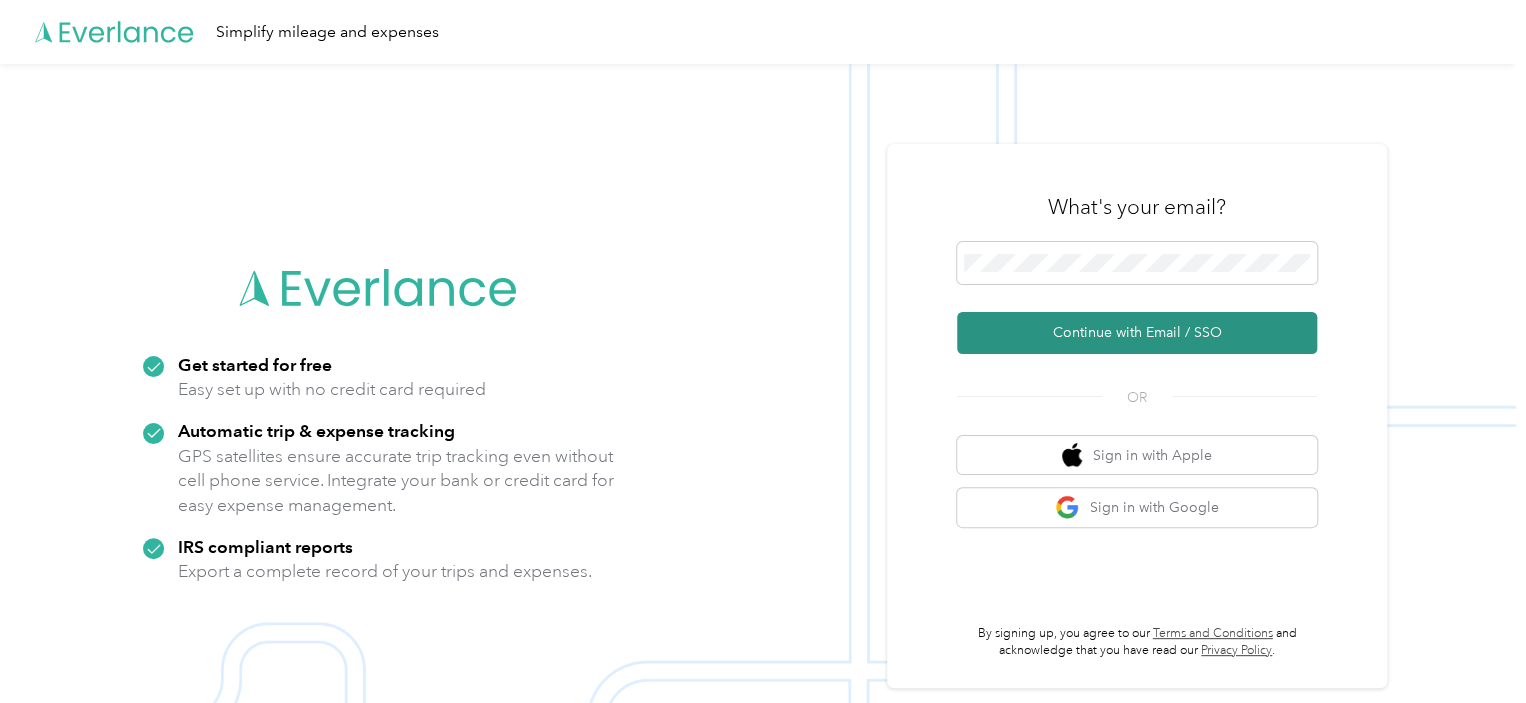click on "Continue with Email / SSO" at bounding box center [1137, 333] 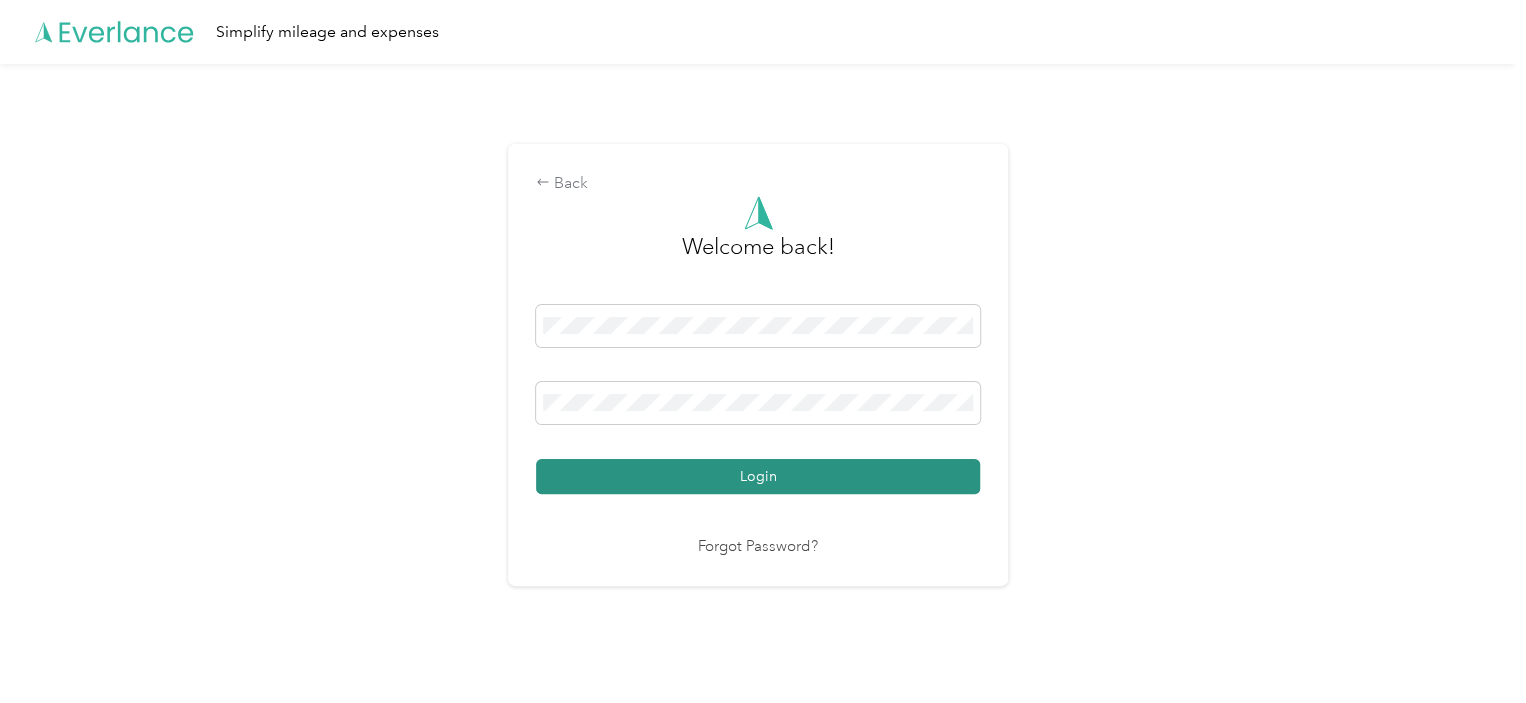 click on "Login" at bounding box center [758, 476] 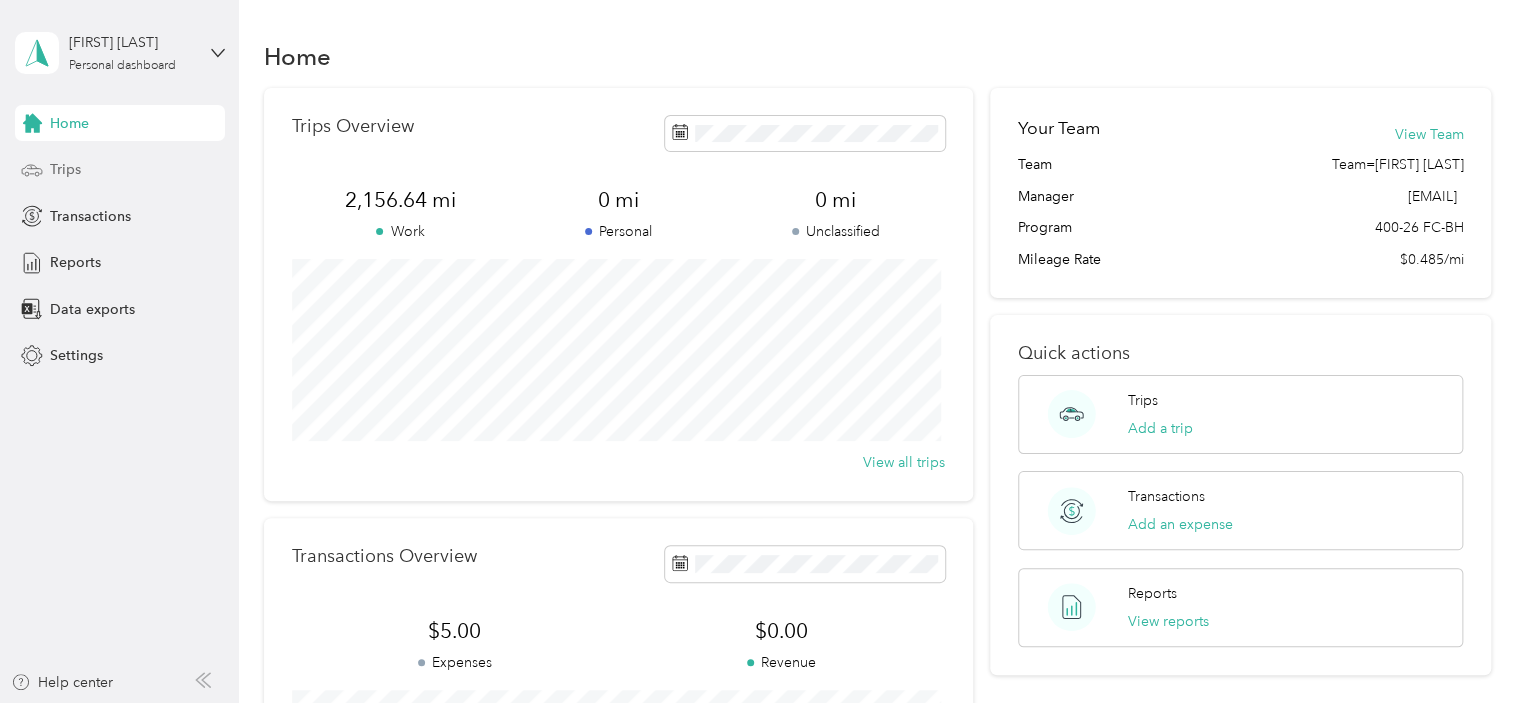 click on "Trips" at bounding box center [65, 169] 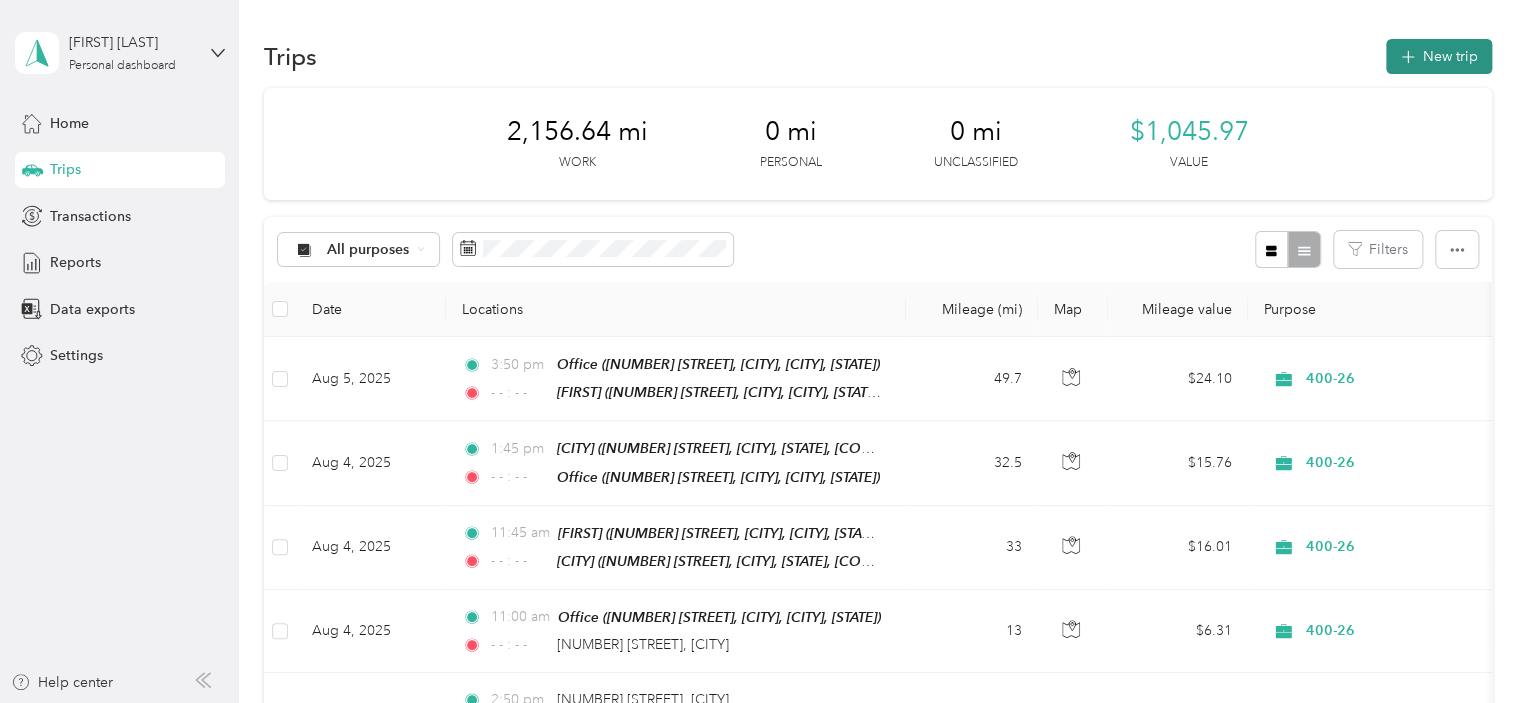 click on "New trip" at bounding box center (1439, 56) 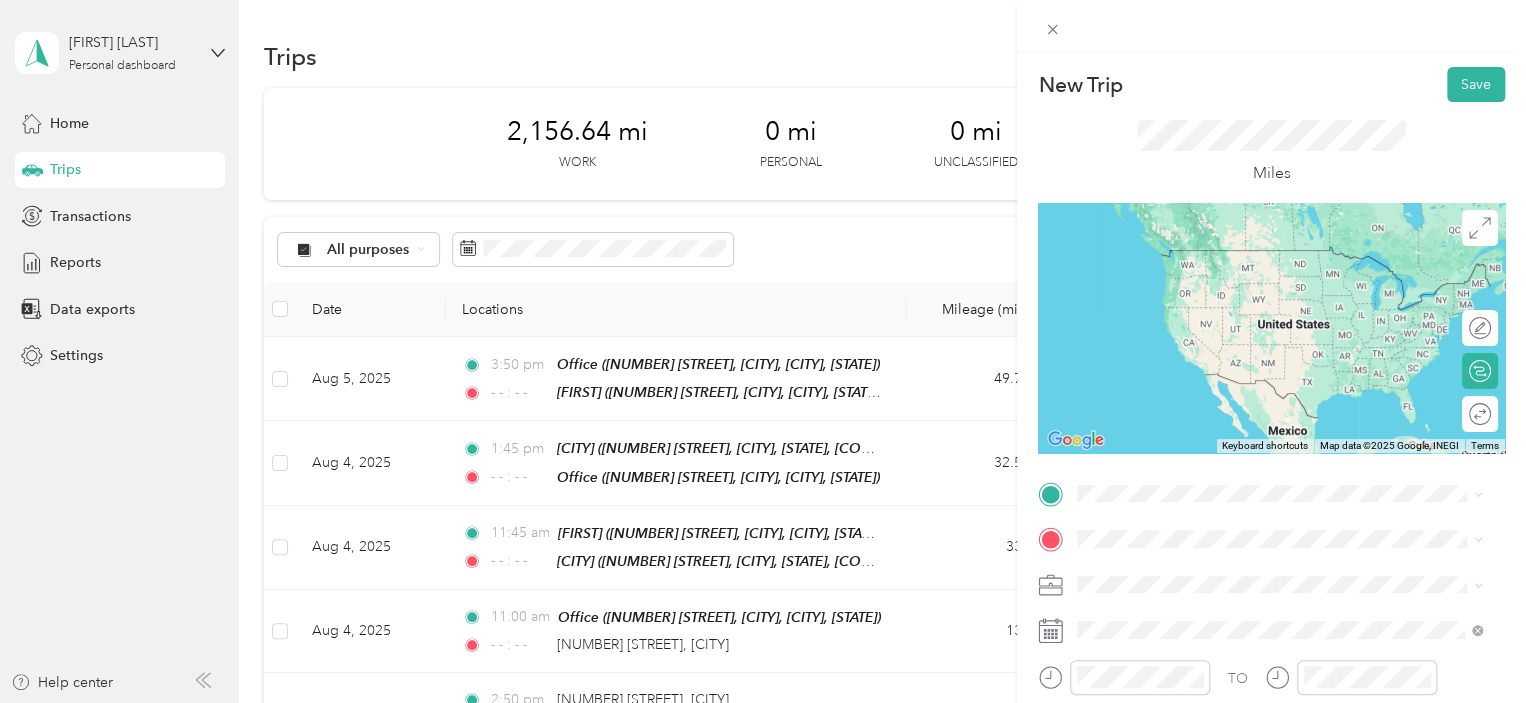 click on "[NUMBER] [STREET], [CITY], [POSTAL_CODE], [CITY], [STATE], [COUNTRY]" at bounding box center [1284, 447] 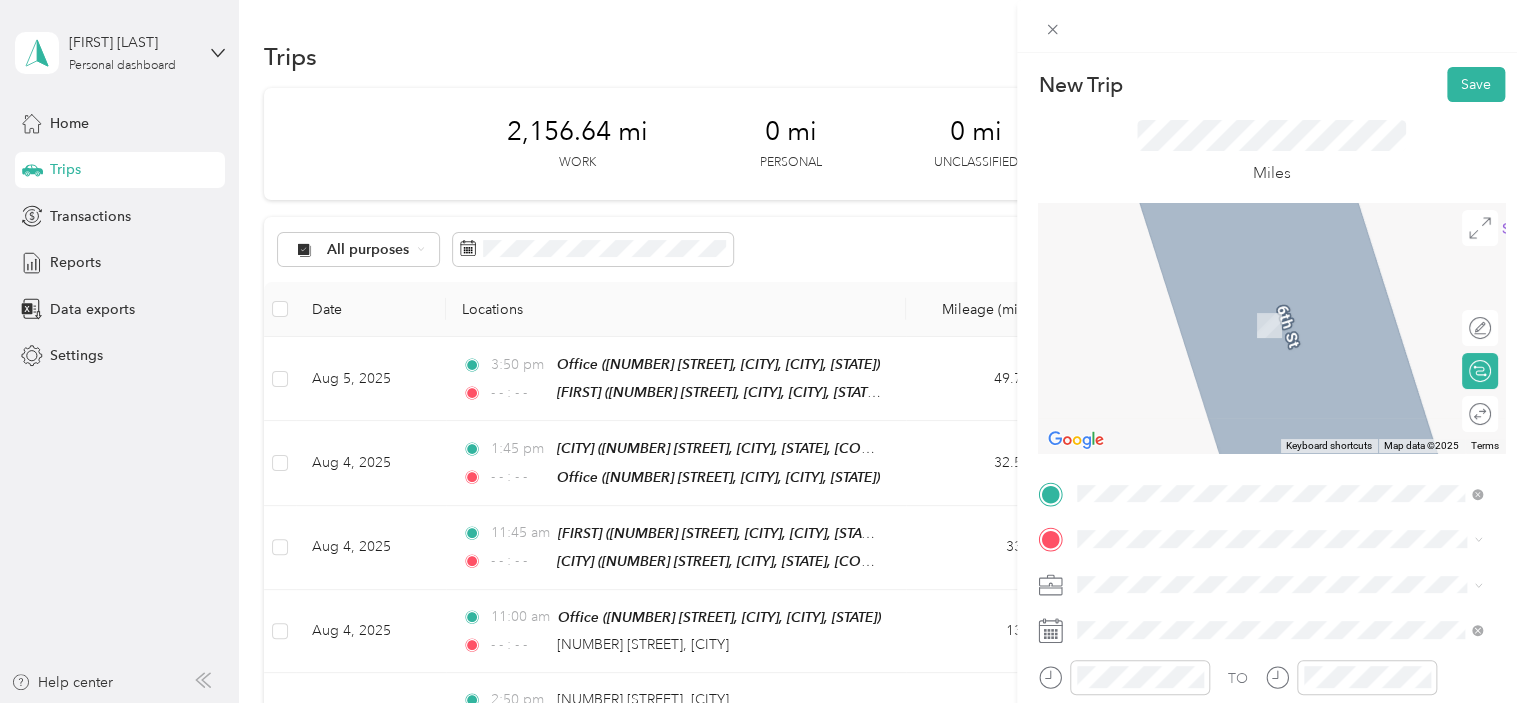 click on "[NUMBER] [STREET], [CITY], [POSTAL_CODE], [CITY], [STATE], [COUNTRY]" at bounding box center [1284, 400] 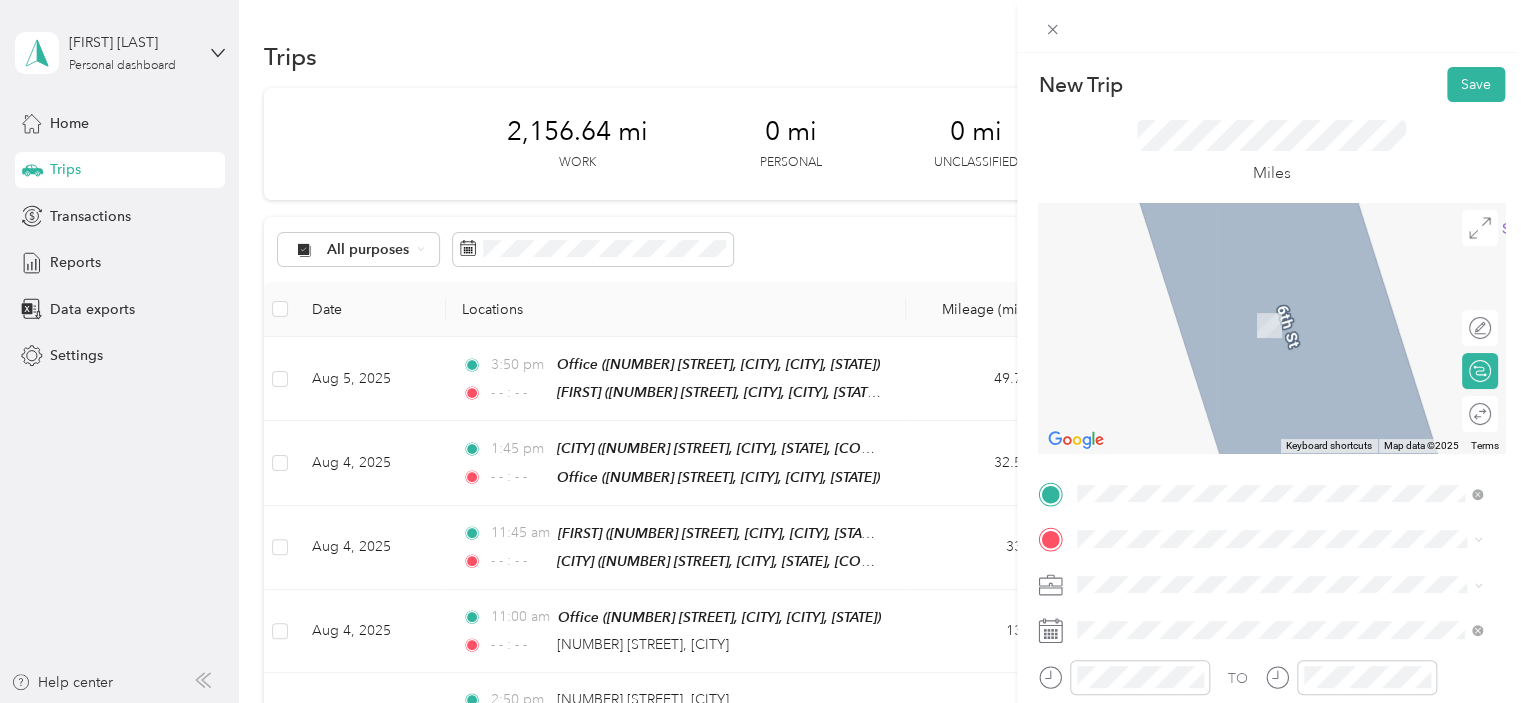 click on "M.[LAST] [NUMBER] [STREET], [CITY], [POSTAL_CODE], [CITY], [STATE], [COUNTRY]" at bounding box center [1279, 399] 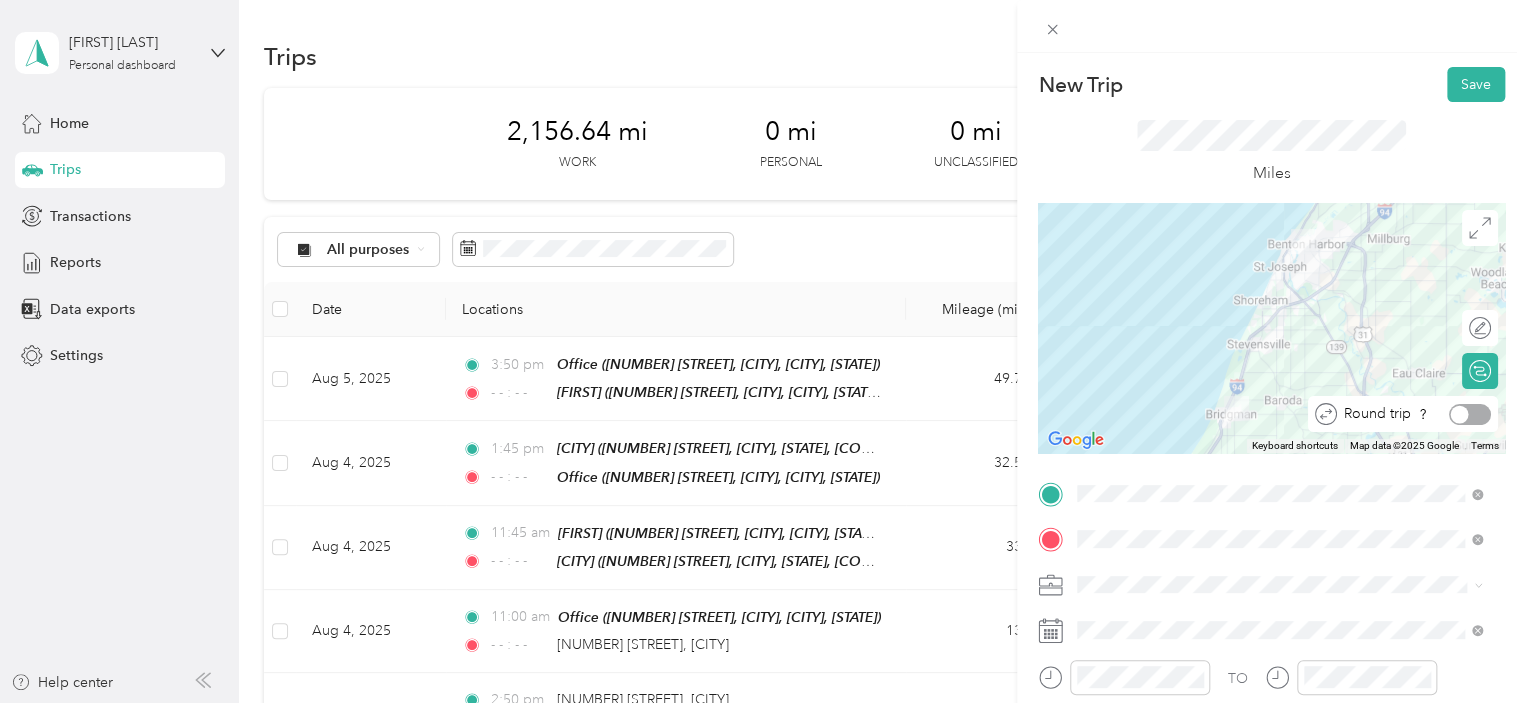 click at bounding box center [1470, 414] 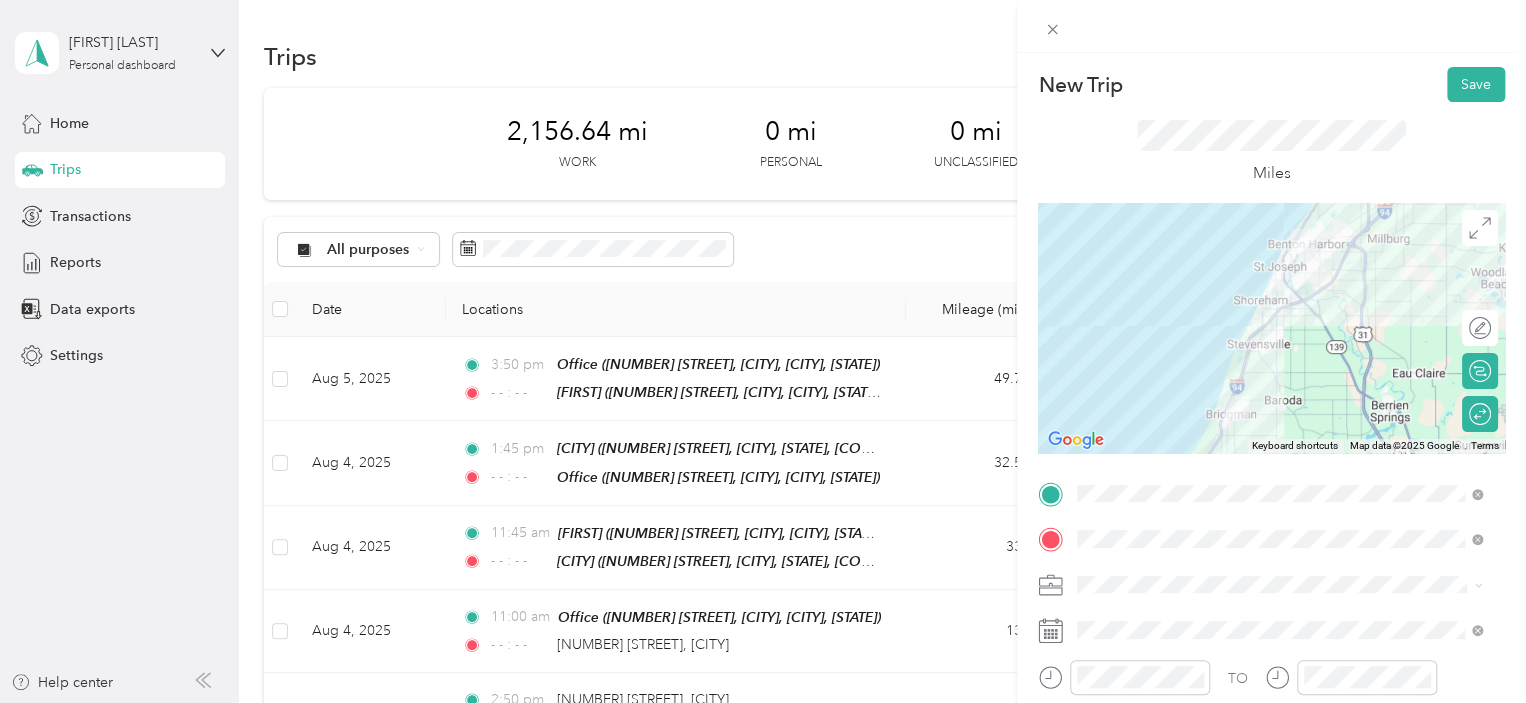 click on "400-26" at bounding box center (1279, 508) 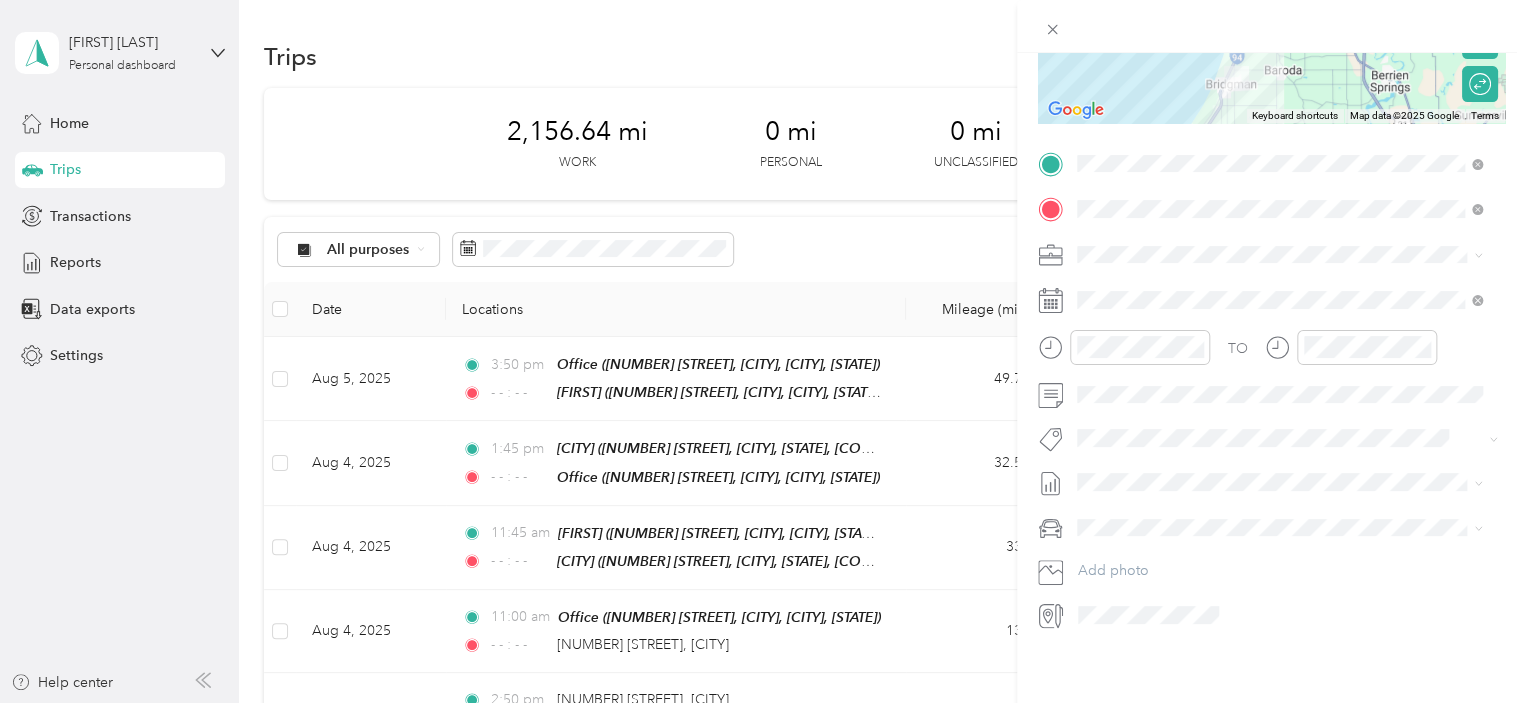 scroll, scrollTop: 339, scrollLeft: 0, axis: vertical 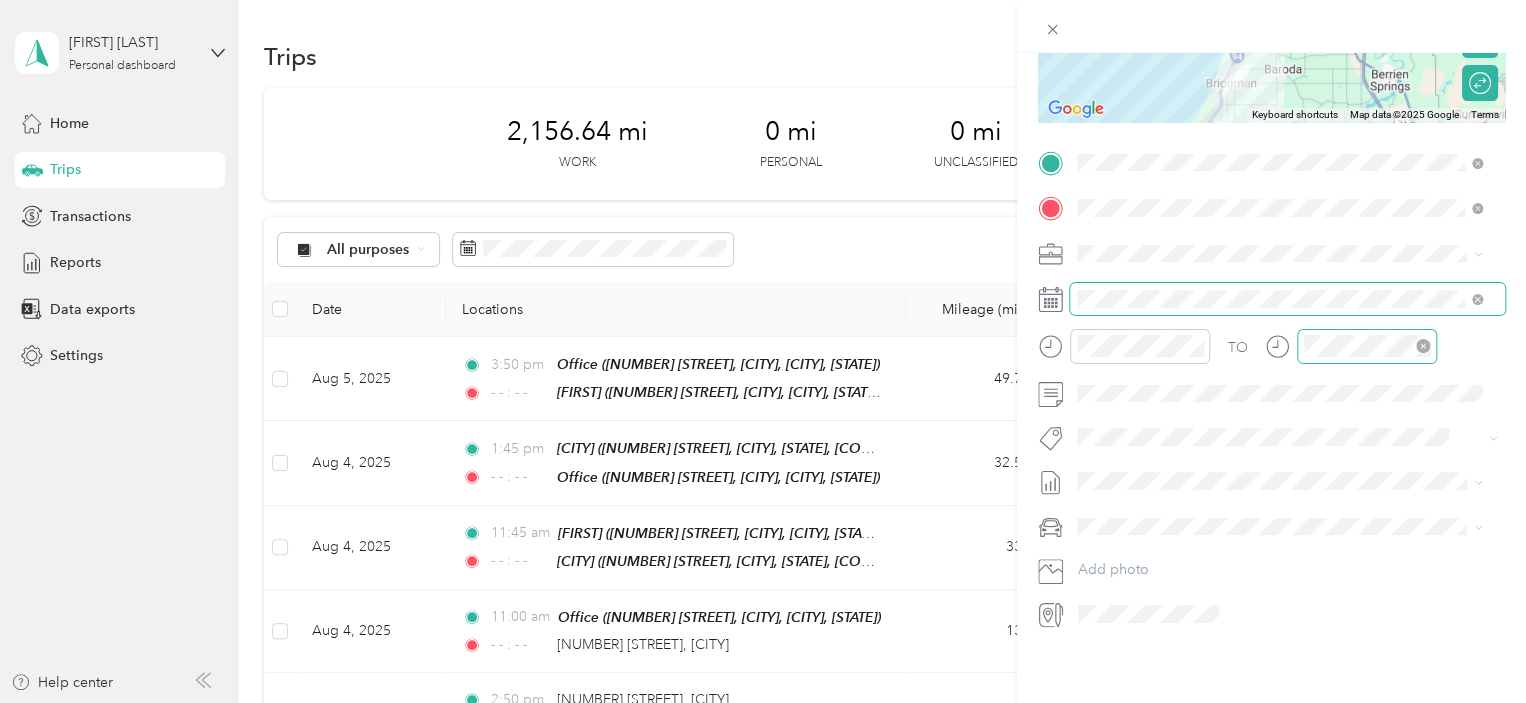 click 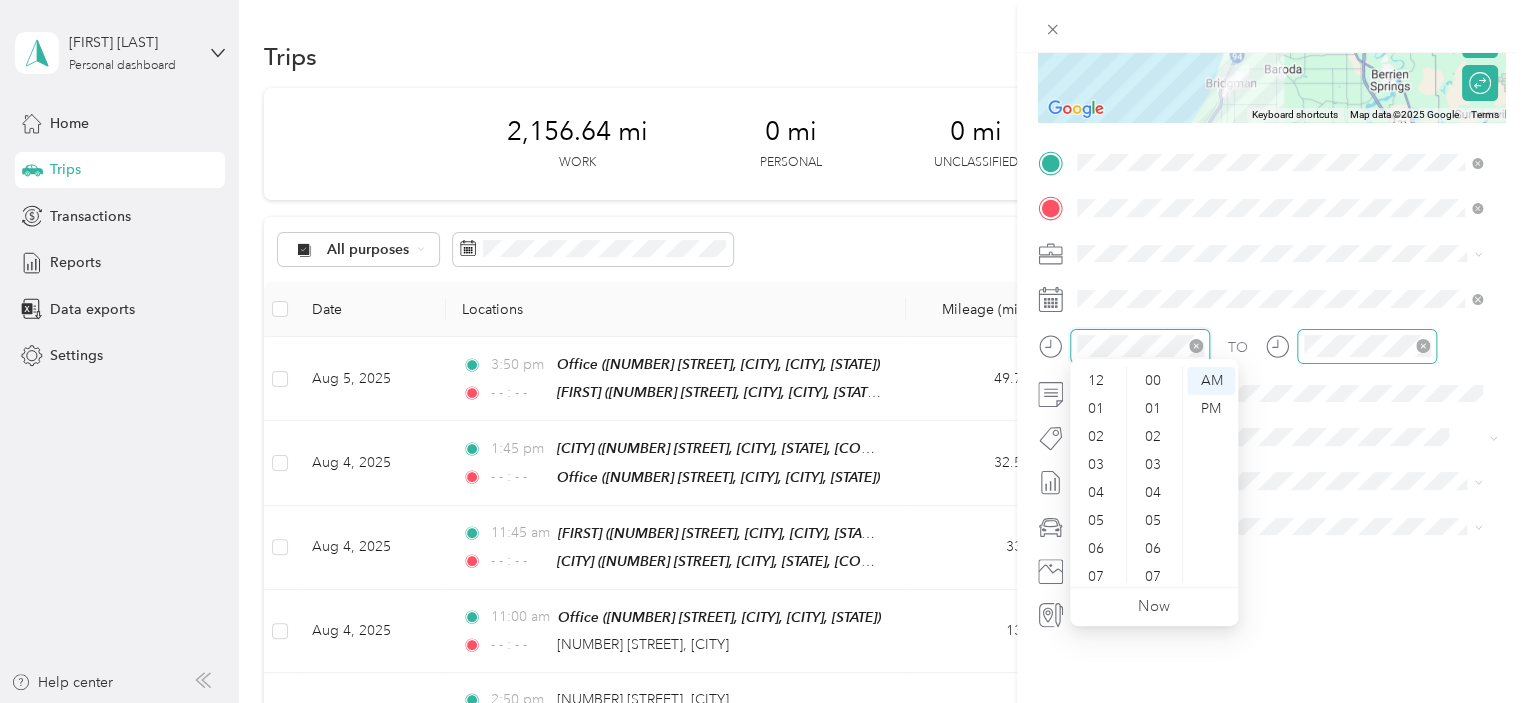 scroll, scrollTop: 784, scrollLeft: 0, axis: vertical 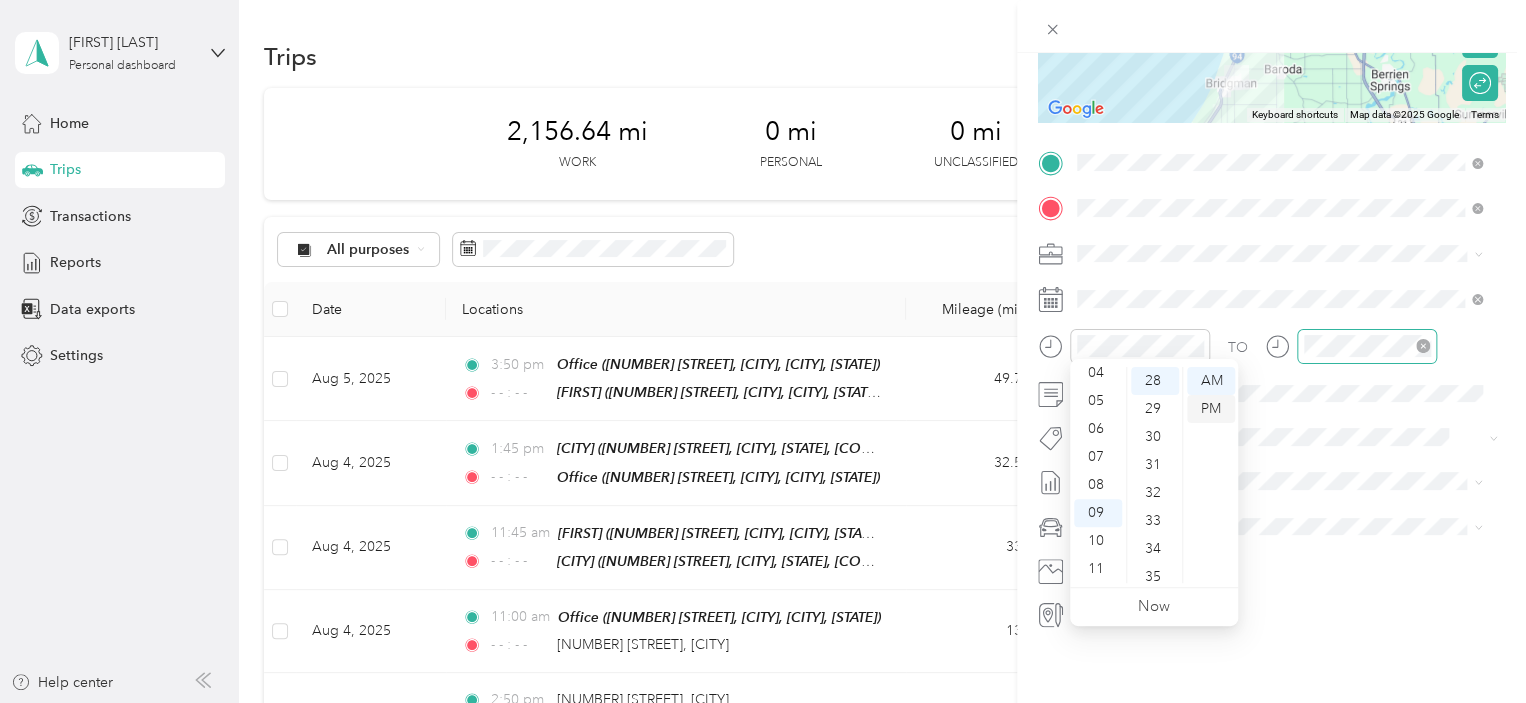 click on "PM" at bounding box center [1211, 409] 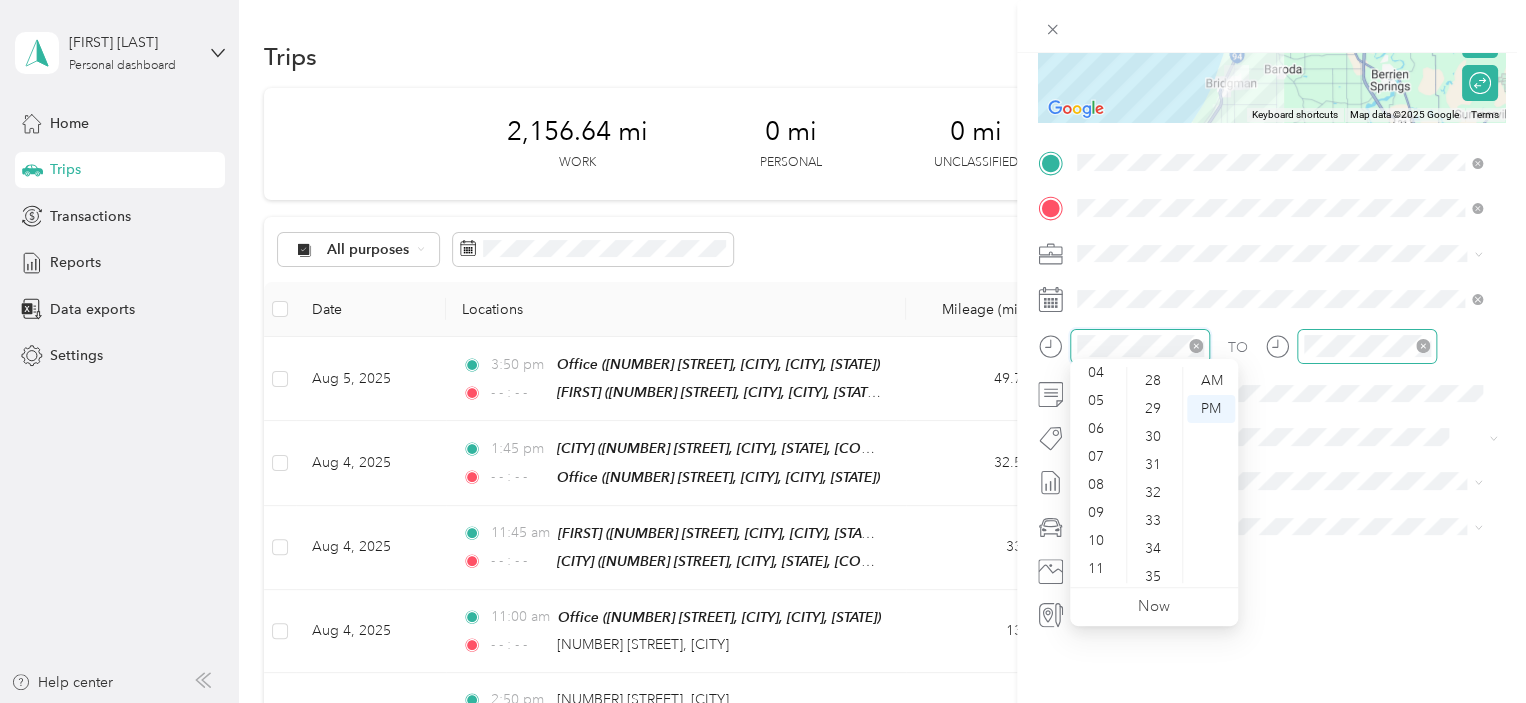 scroll, scrollTop: 0, scrollLeft: 0, axis: both 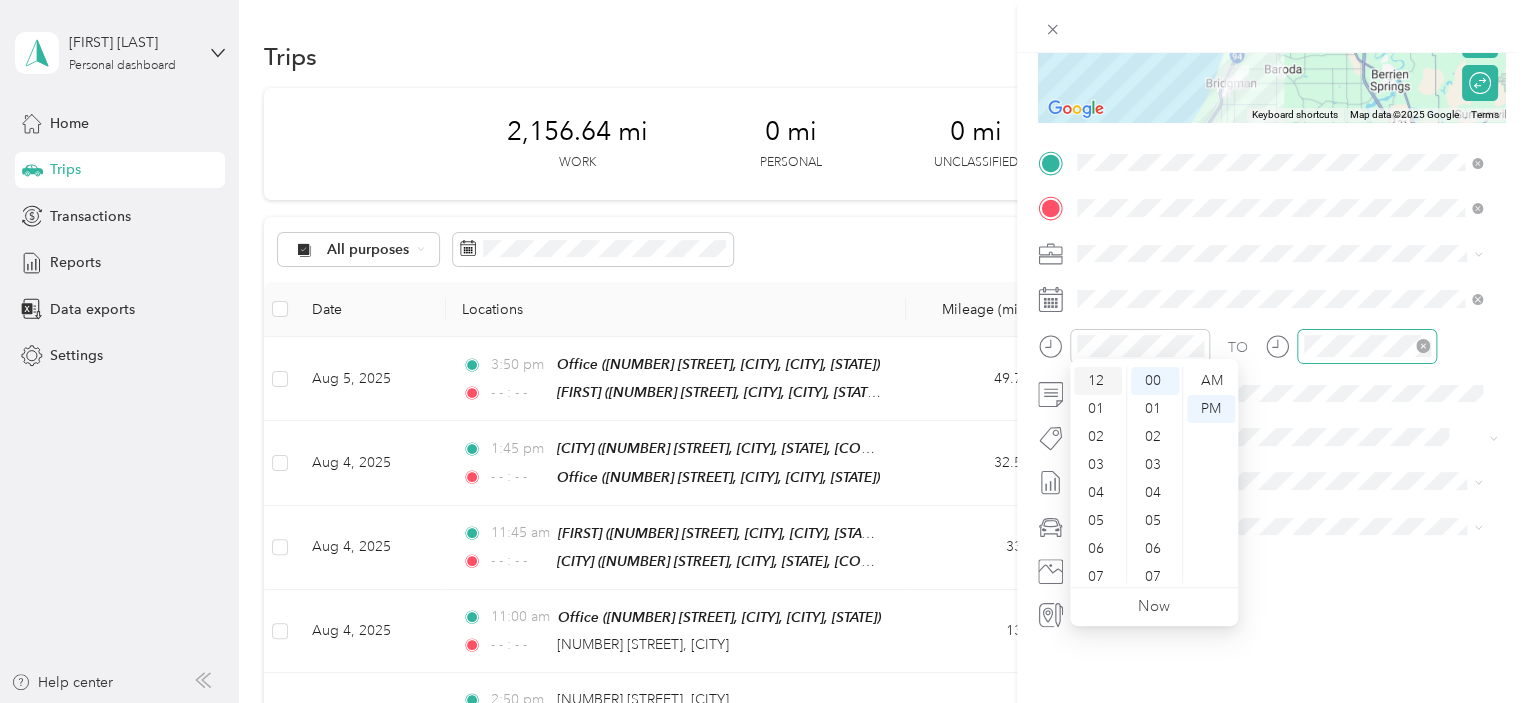 click on "12" at bounding box center (1098, 381) 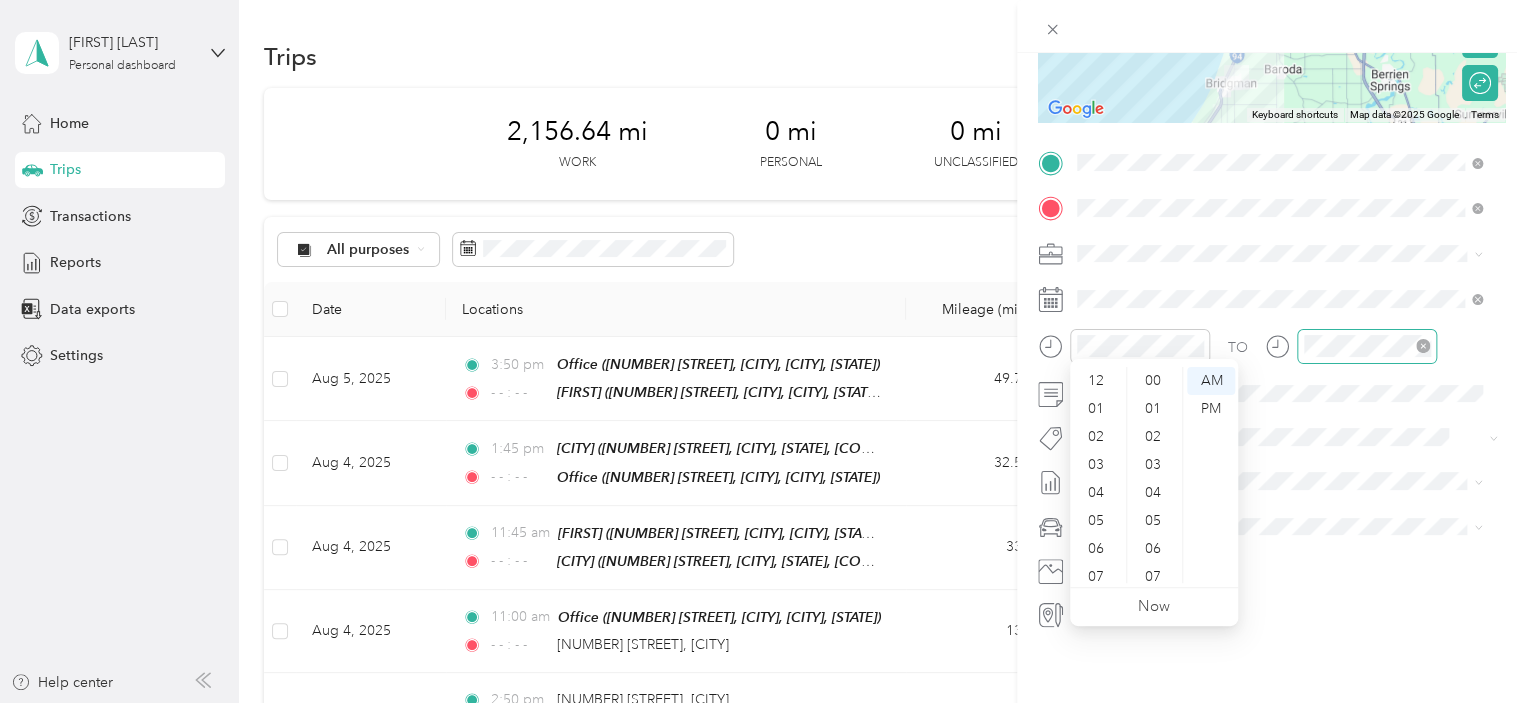 scroll, scrollTop: 120, scrollLeft: 0, axis: vertical 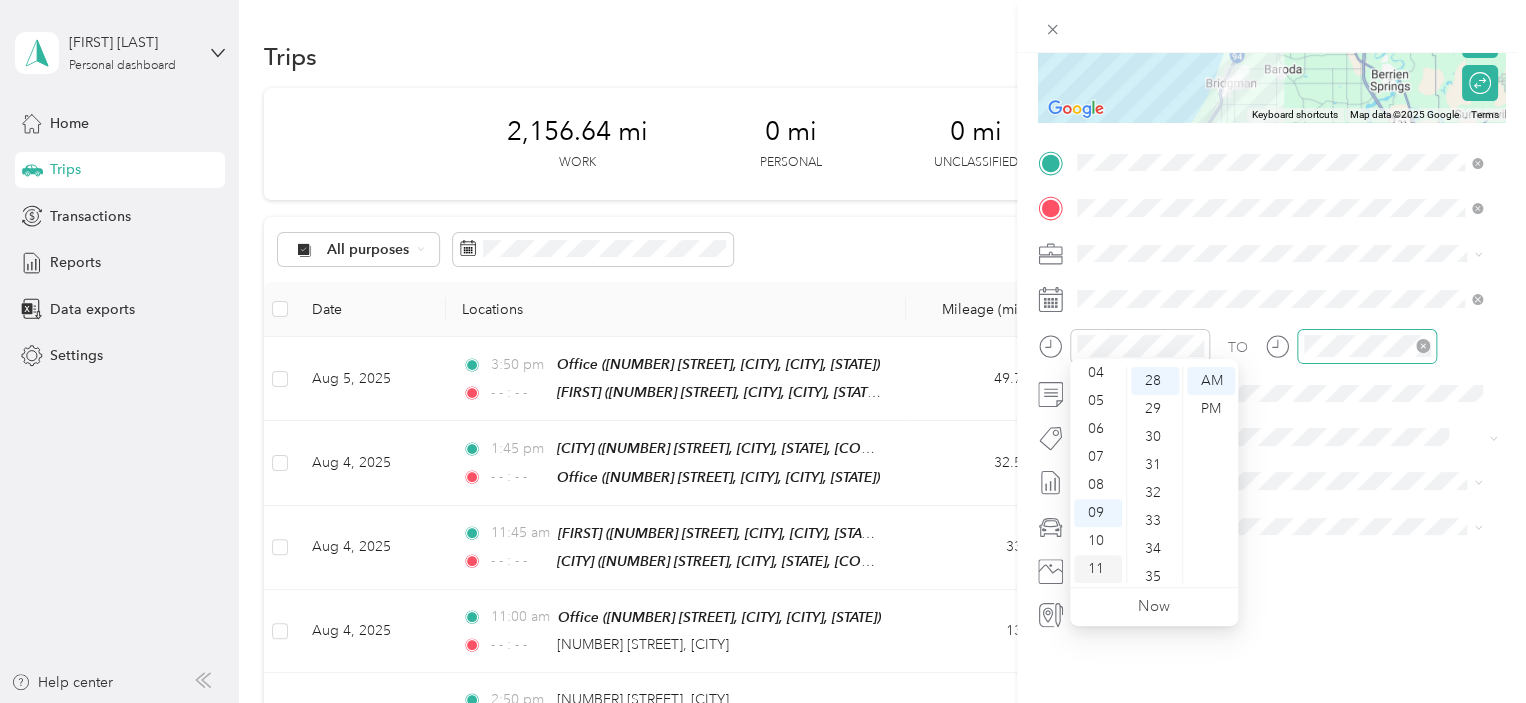 click on "11" at bounding box center (1098, 569) 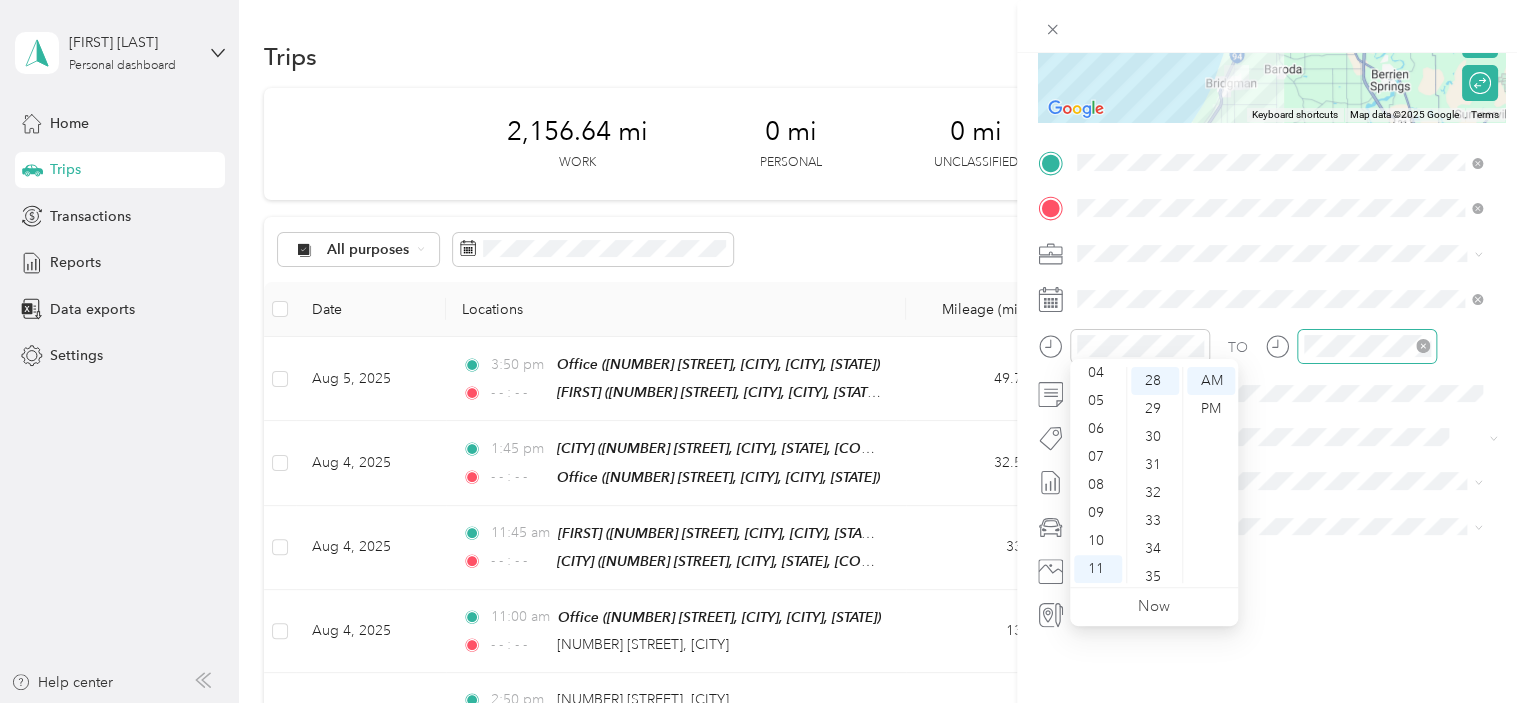 scroll, scrollTop: 0, scrollLeft: 0, axis: both 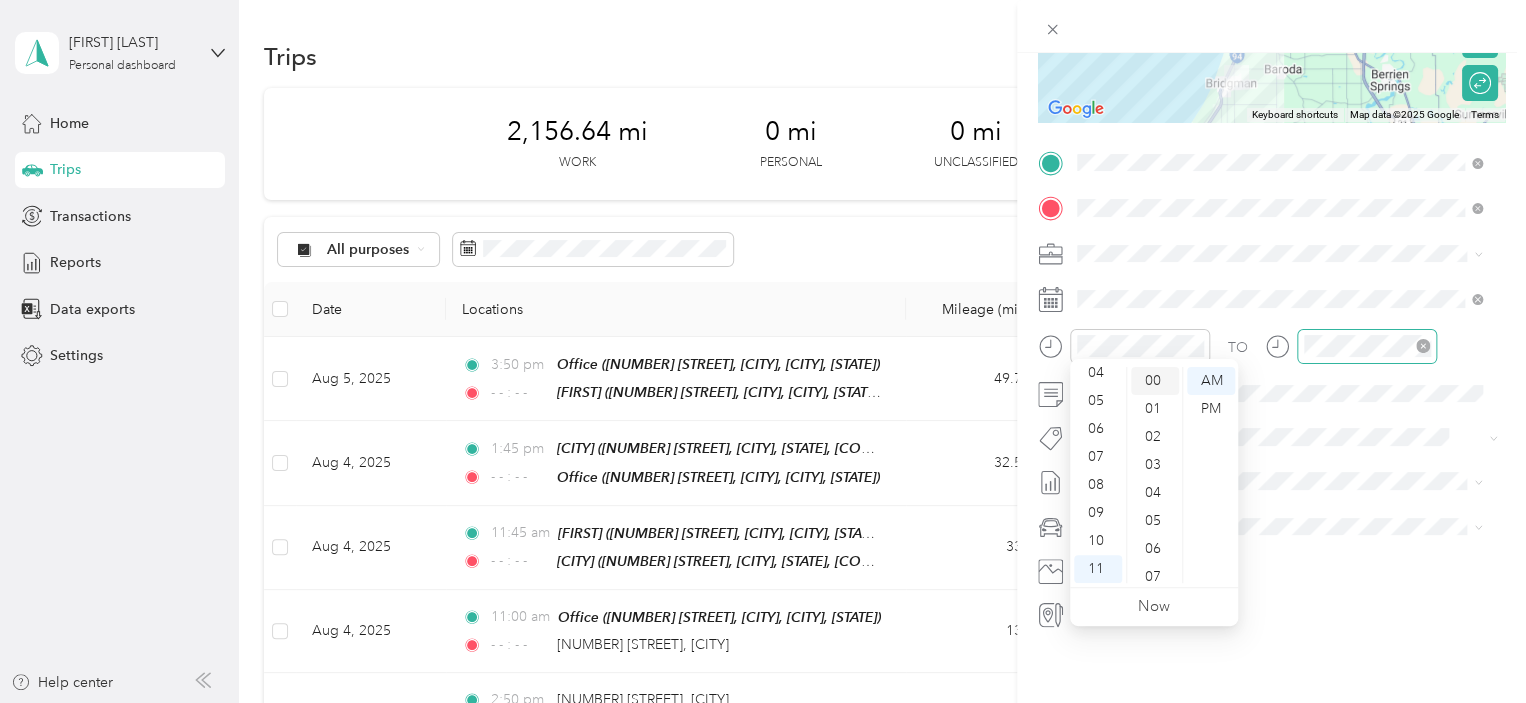 click on "00" at bounding box center (1155, 381) 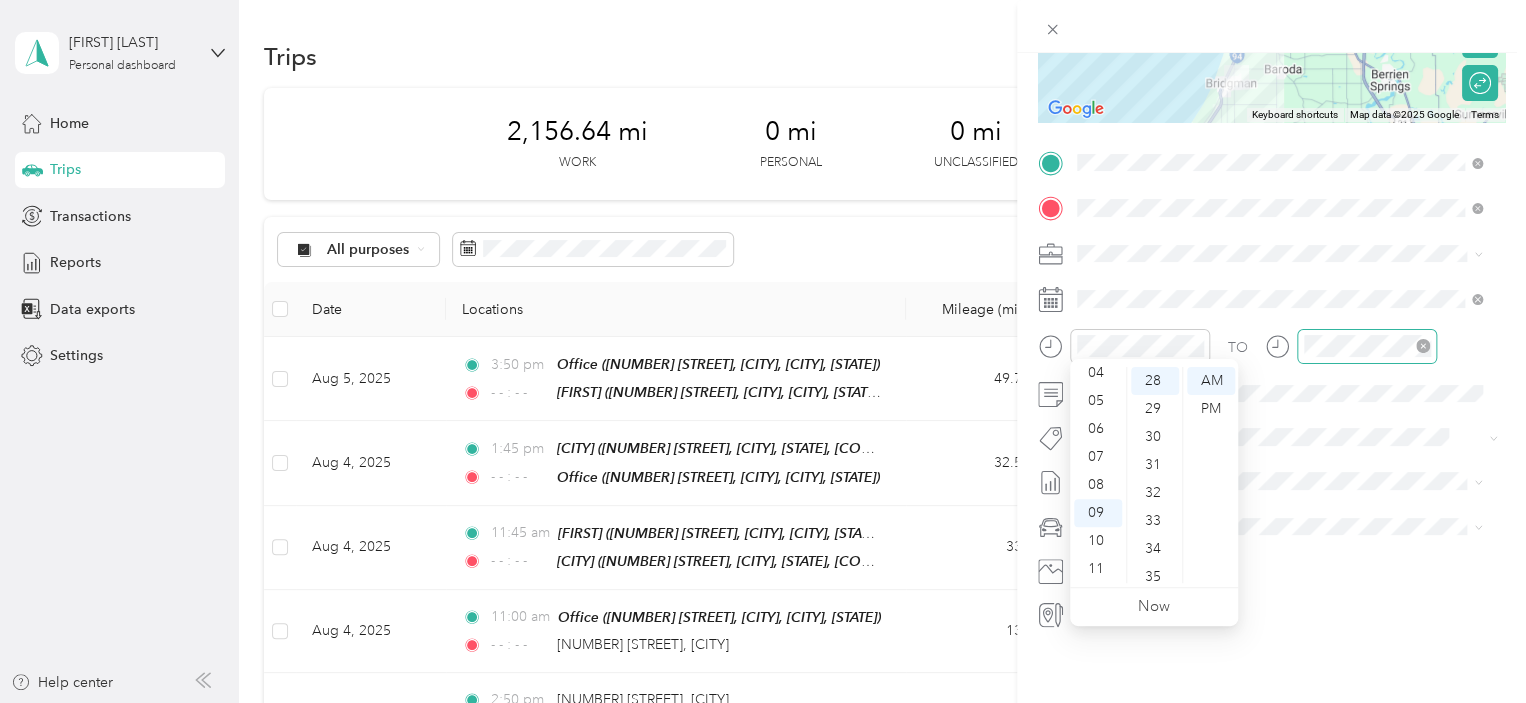 scroll, scrollTop: 784, scrollLeft: 0, axis: vertical 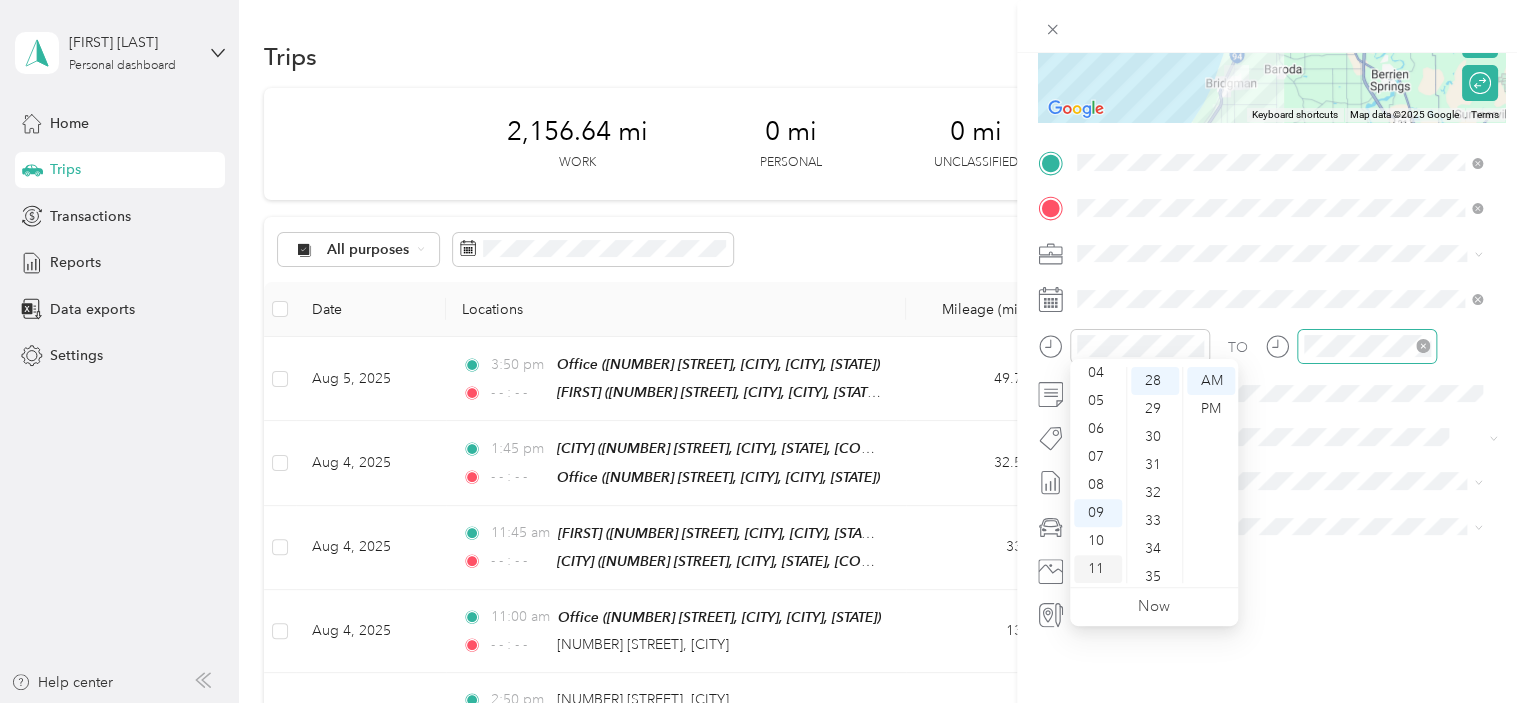 click on "11" at bounding box center [1098, 569] 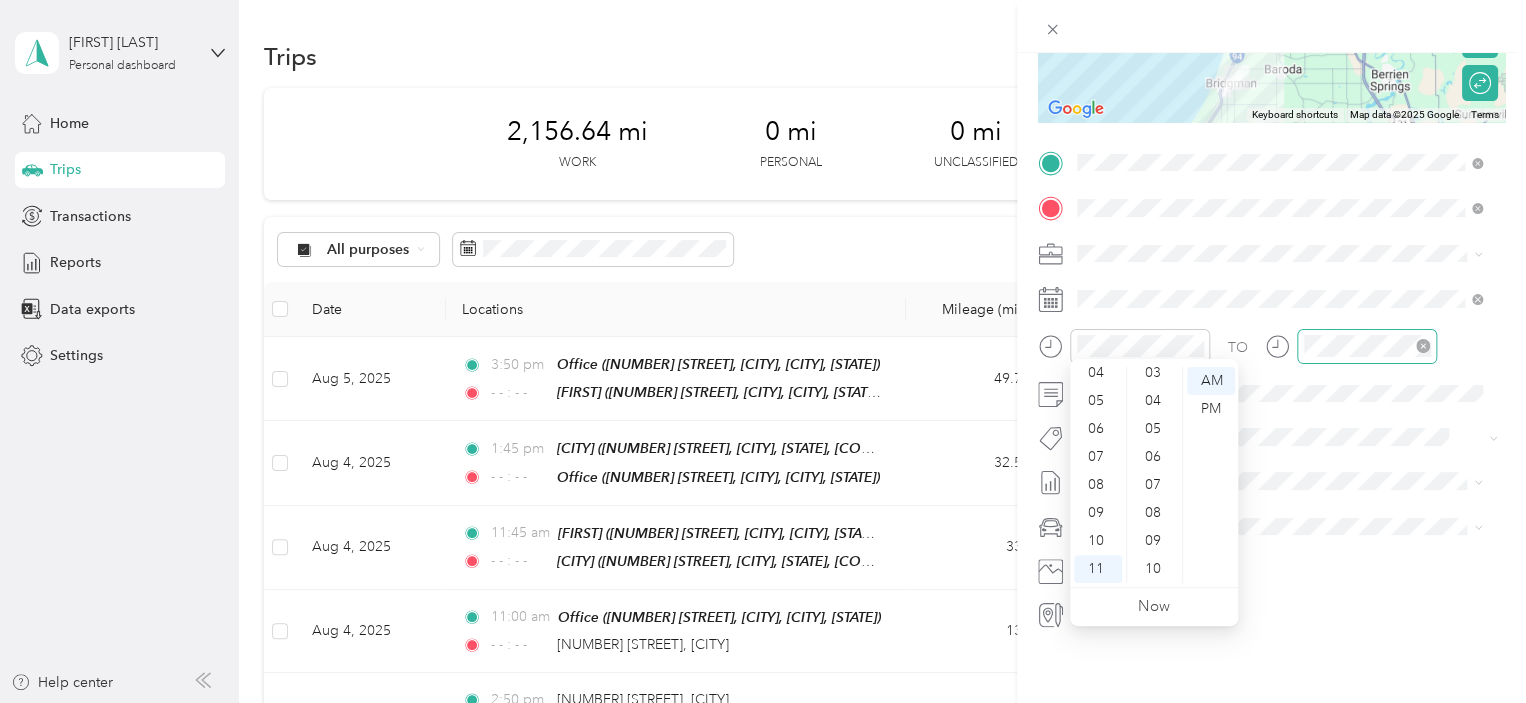 scroll, scrollTop: 0, scrollLeft: 0, axis: both 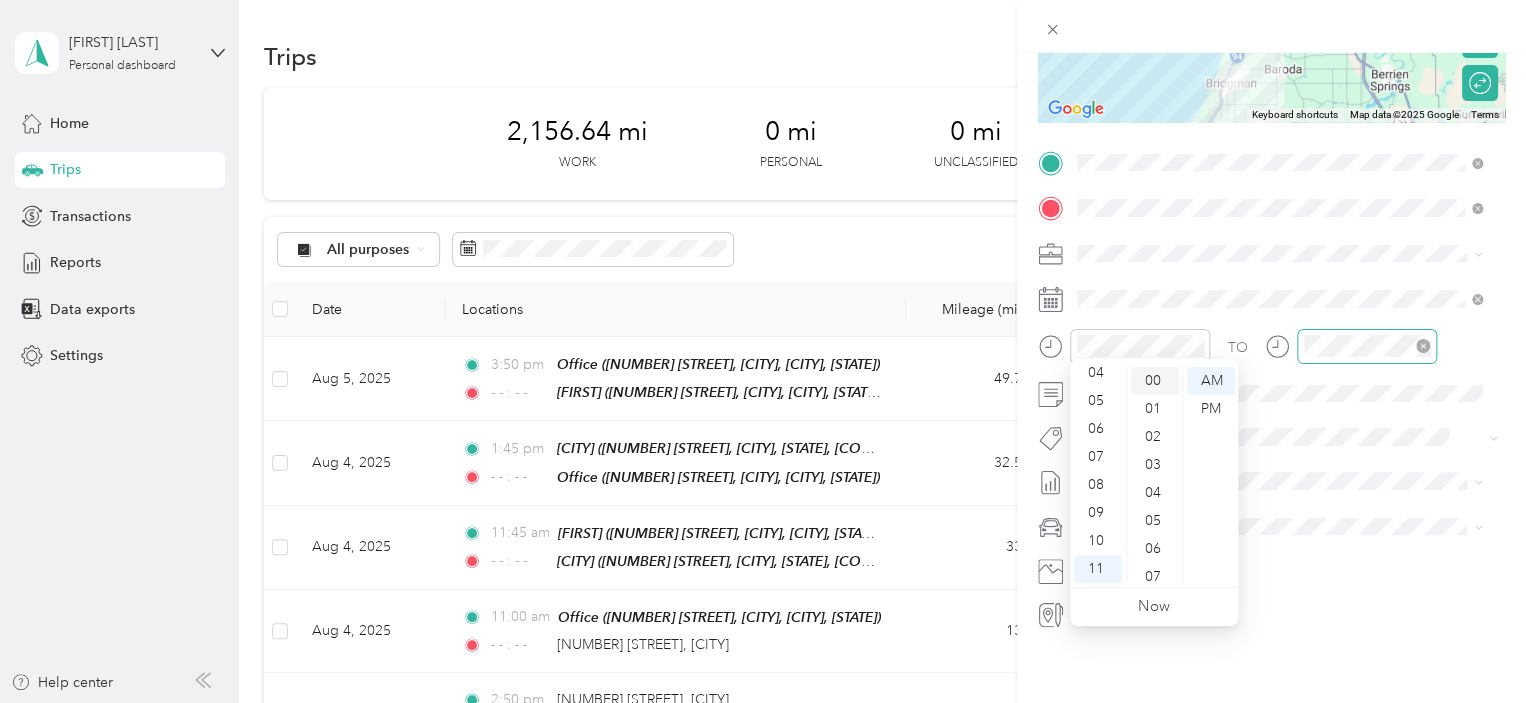 click on "00" at bounding box center (1155, 381) 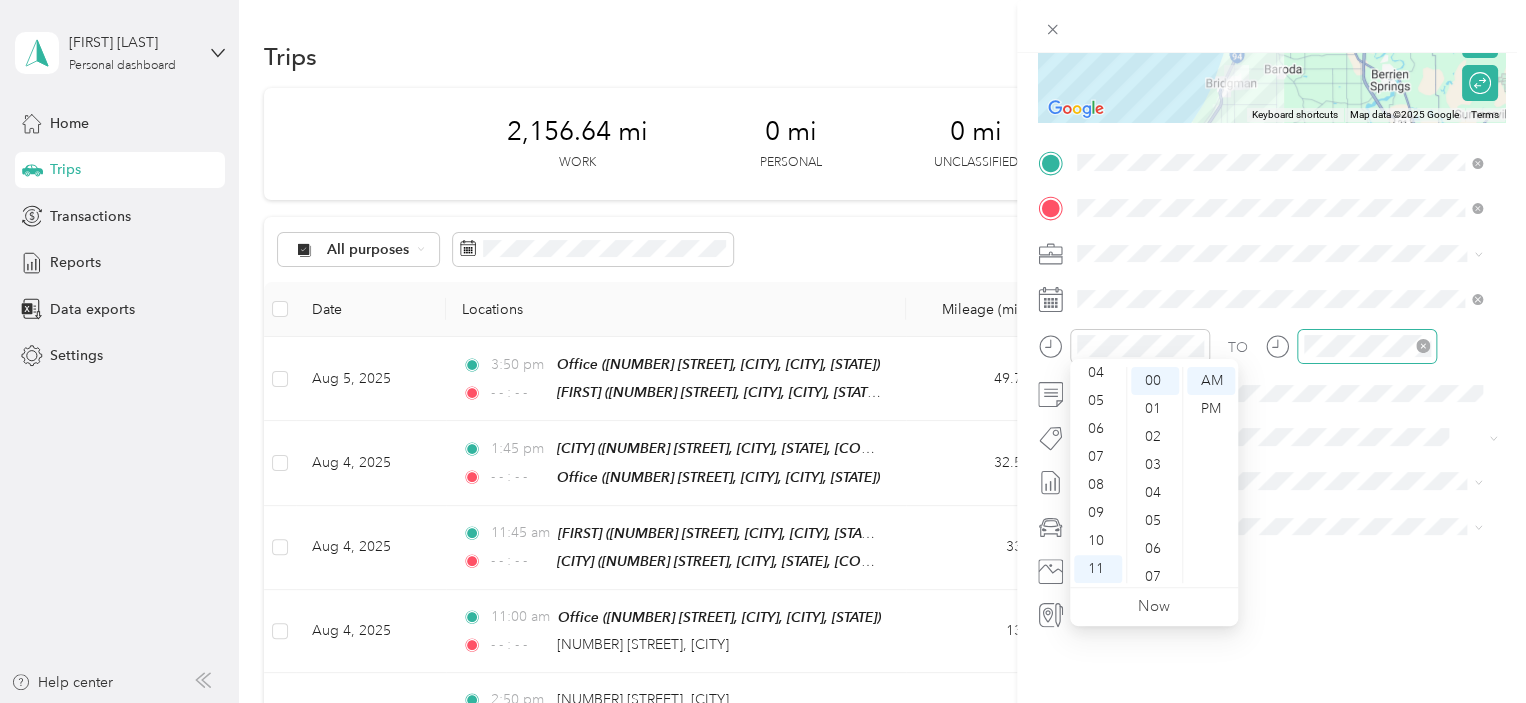click on "TO Add photo" at bounding box center [1271, 388] 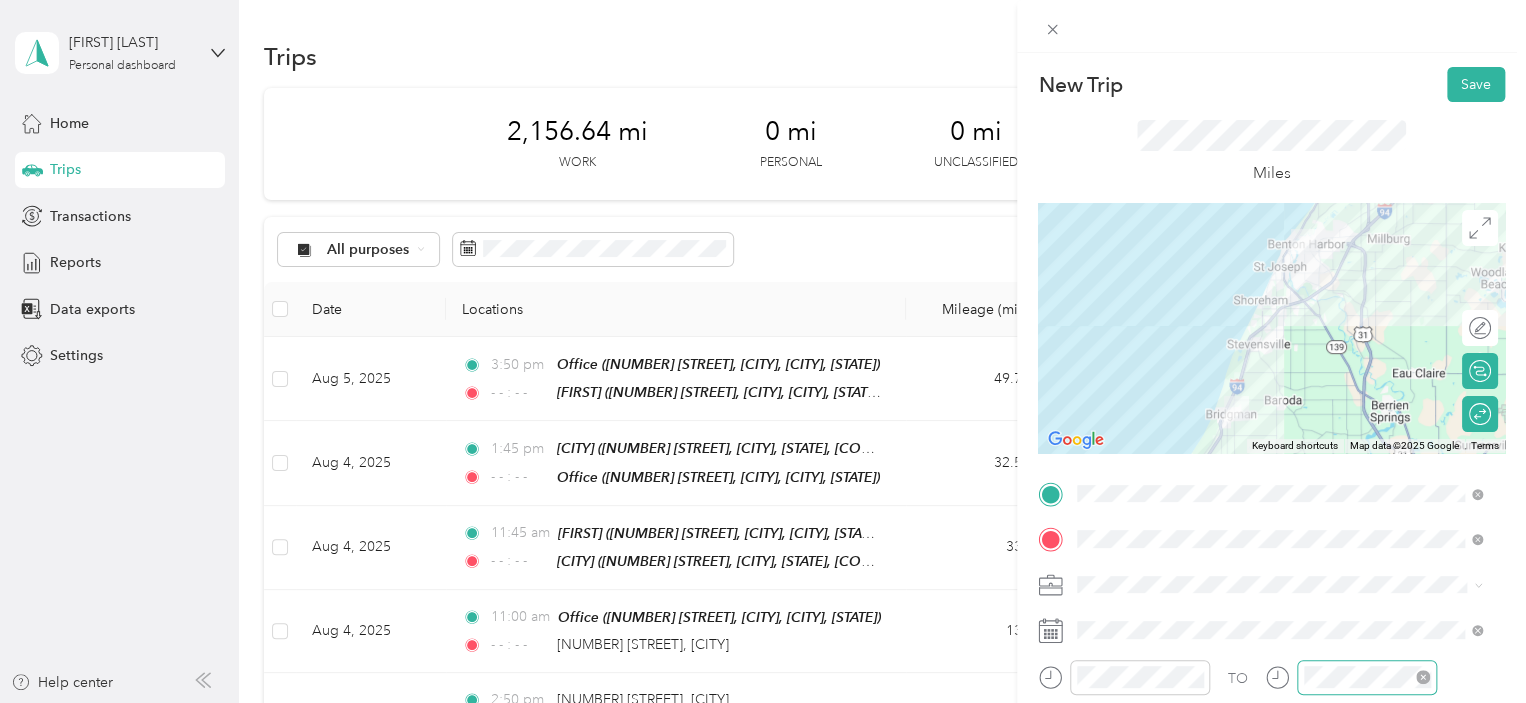 scroll, scrollTop: 0, scrollLeft: 0, axis: both 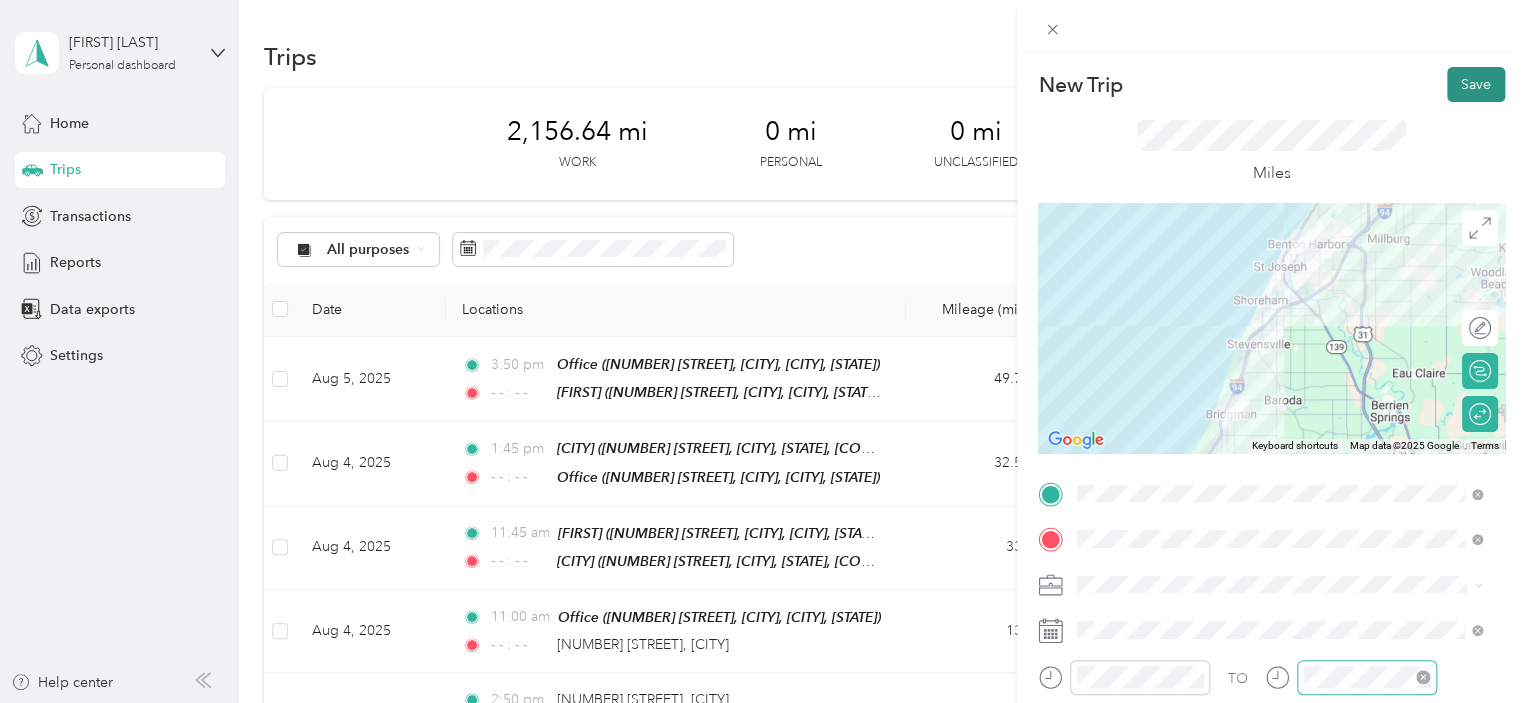 click on "Save" at bounding box center (1476, 84) 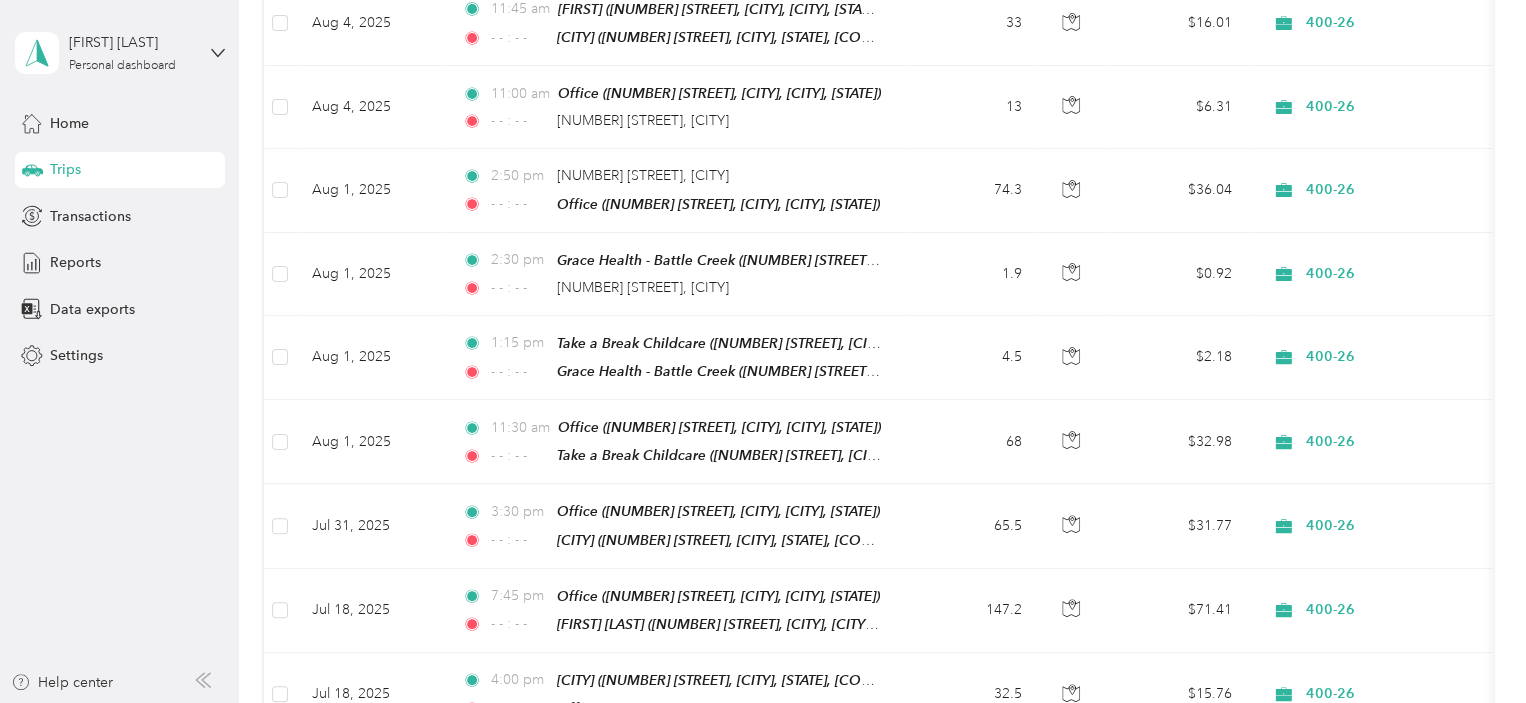 scroll, scrollTop: 0, scrollLeft: 0, axis: both 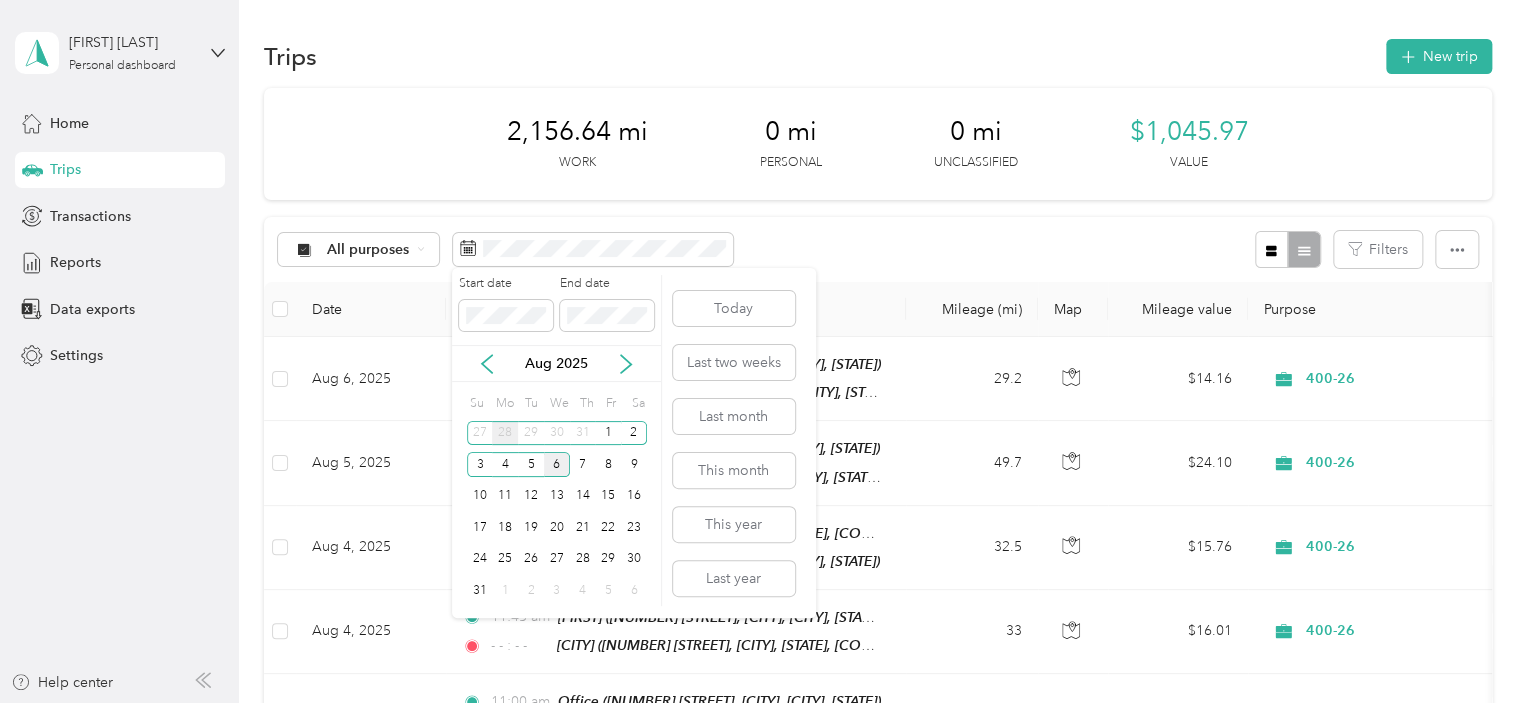 click on "28" at bounding box center (505, 433) 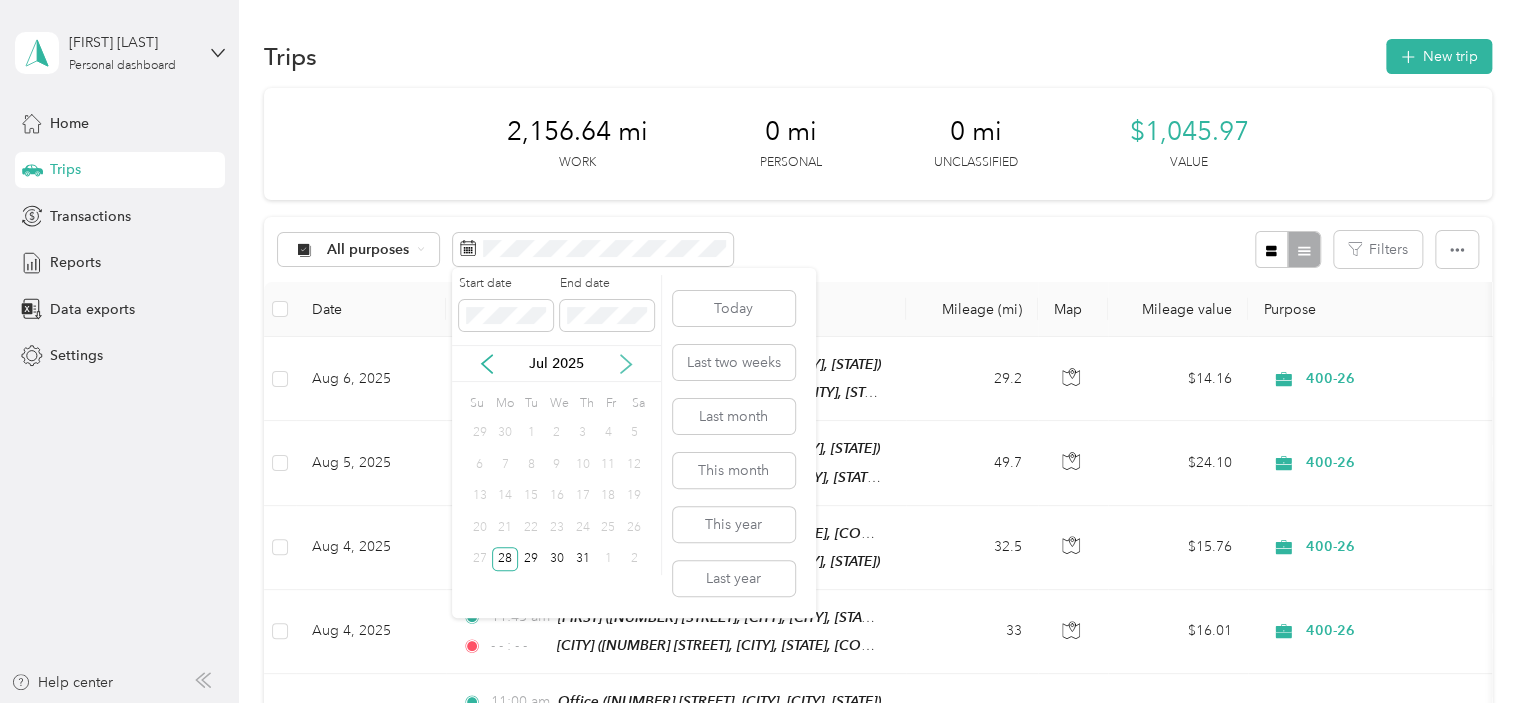 click 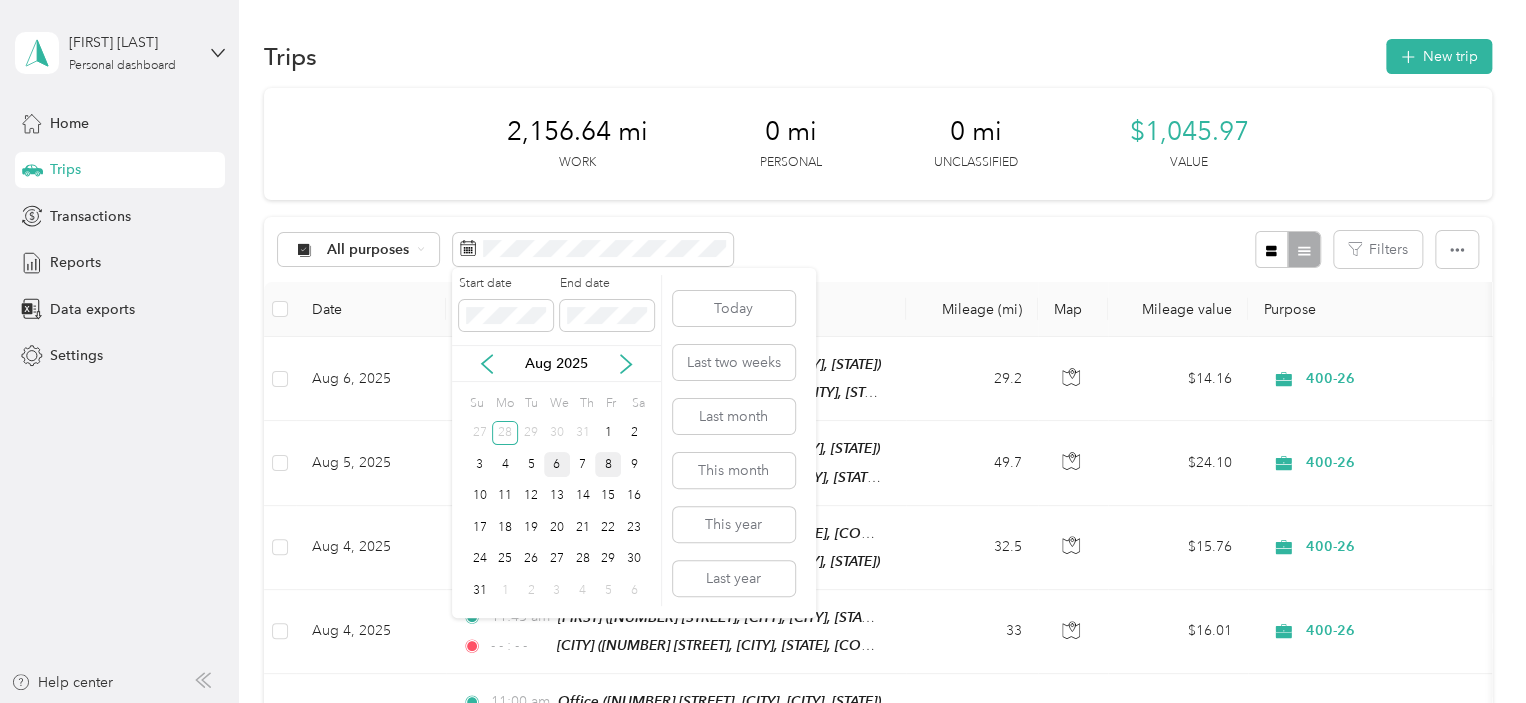 click on "8" at bounding box center [608, 464] 